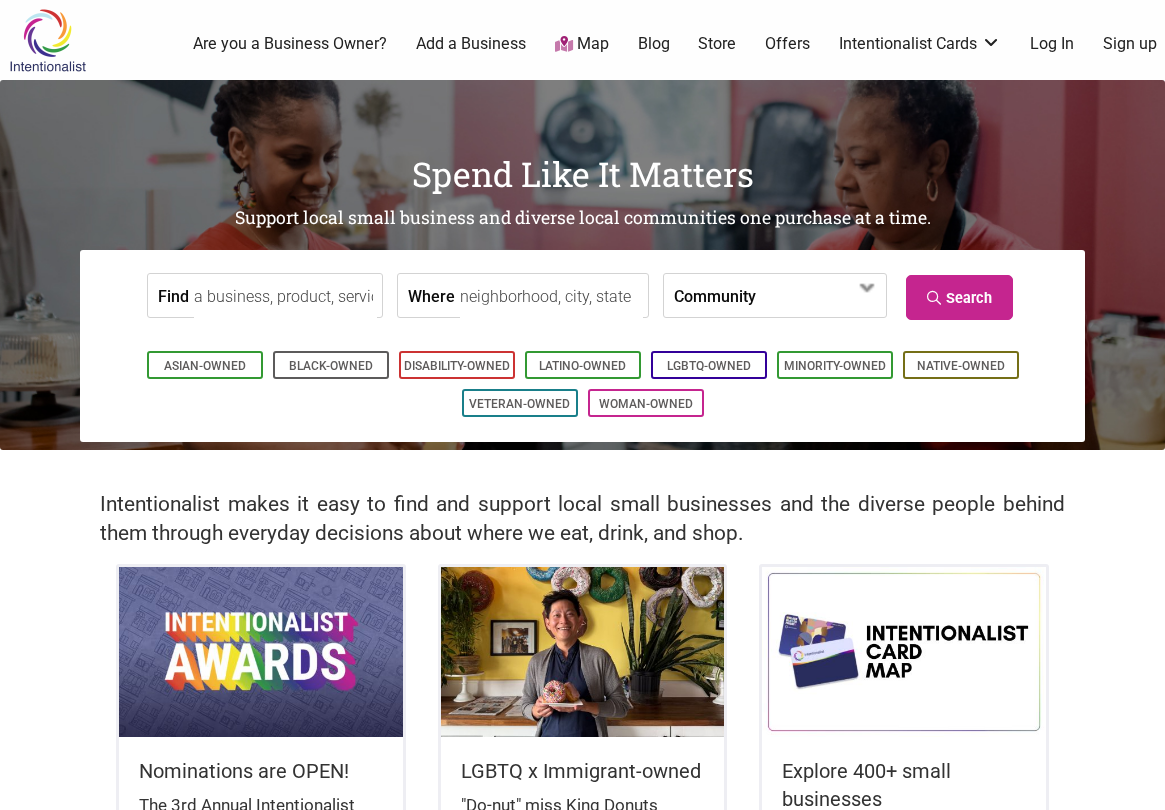 scroll, scrollTop: 0, scrollLeft: 0, axis: both 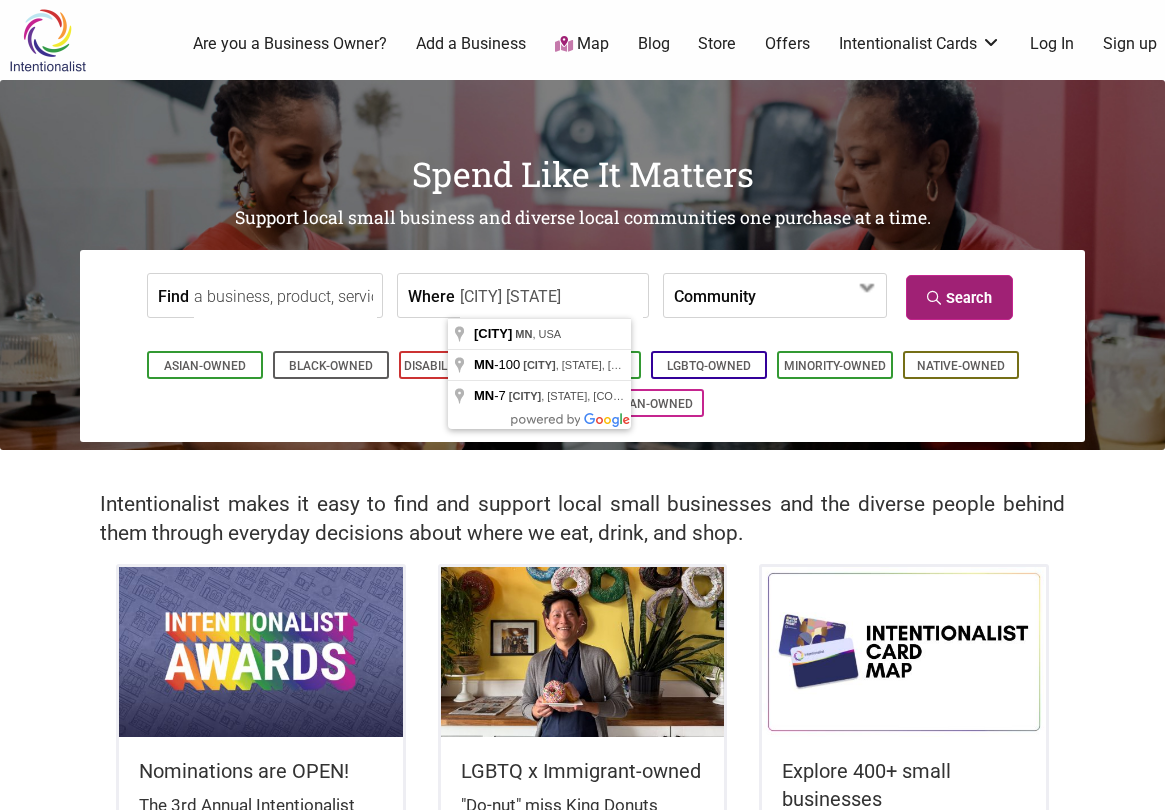 type on "[CITY] [STATE]" 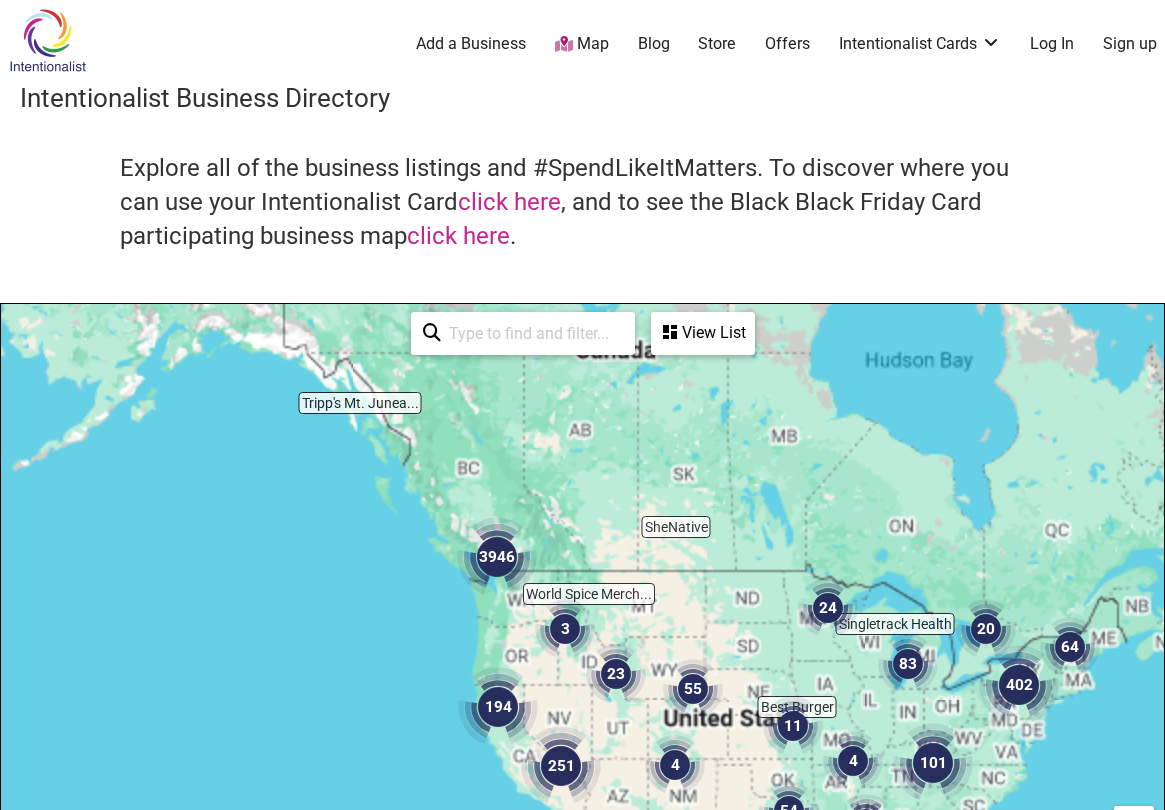 scroll, scrollTop: 500, scrollLeft: 0, axis: vertical 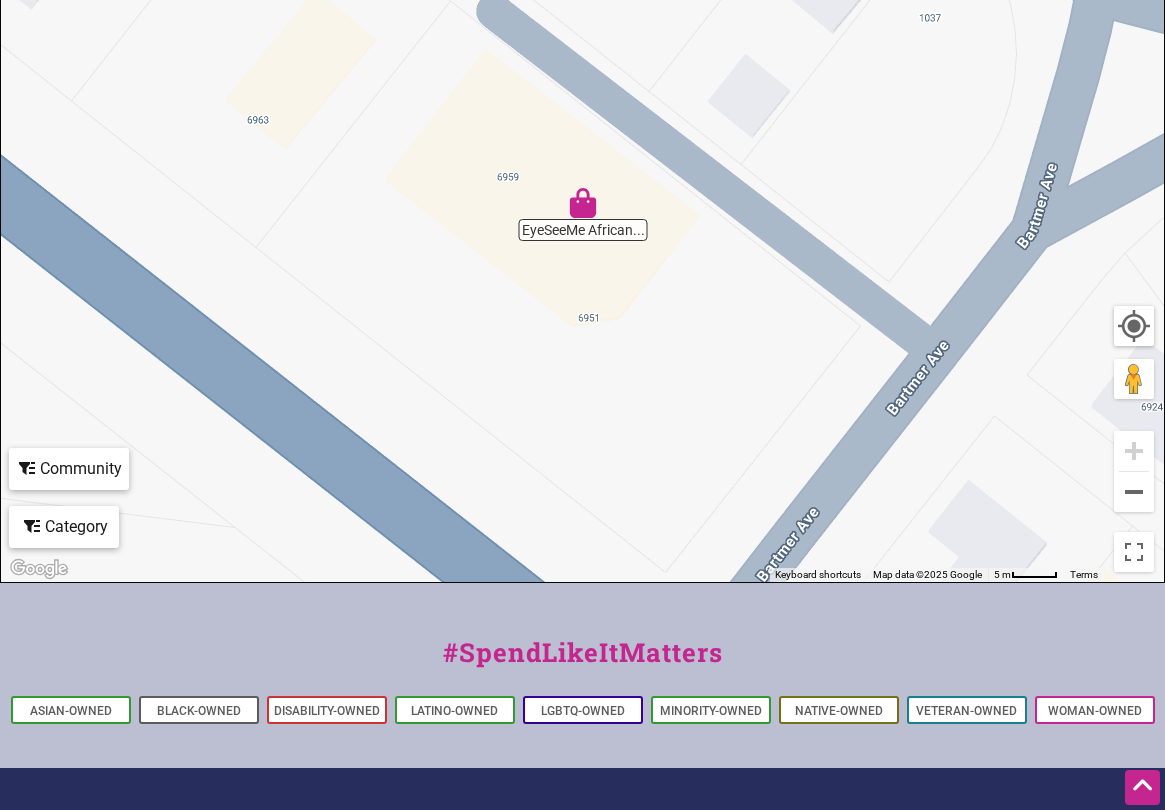 click at bounding box center [583, 203] 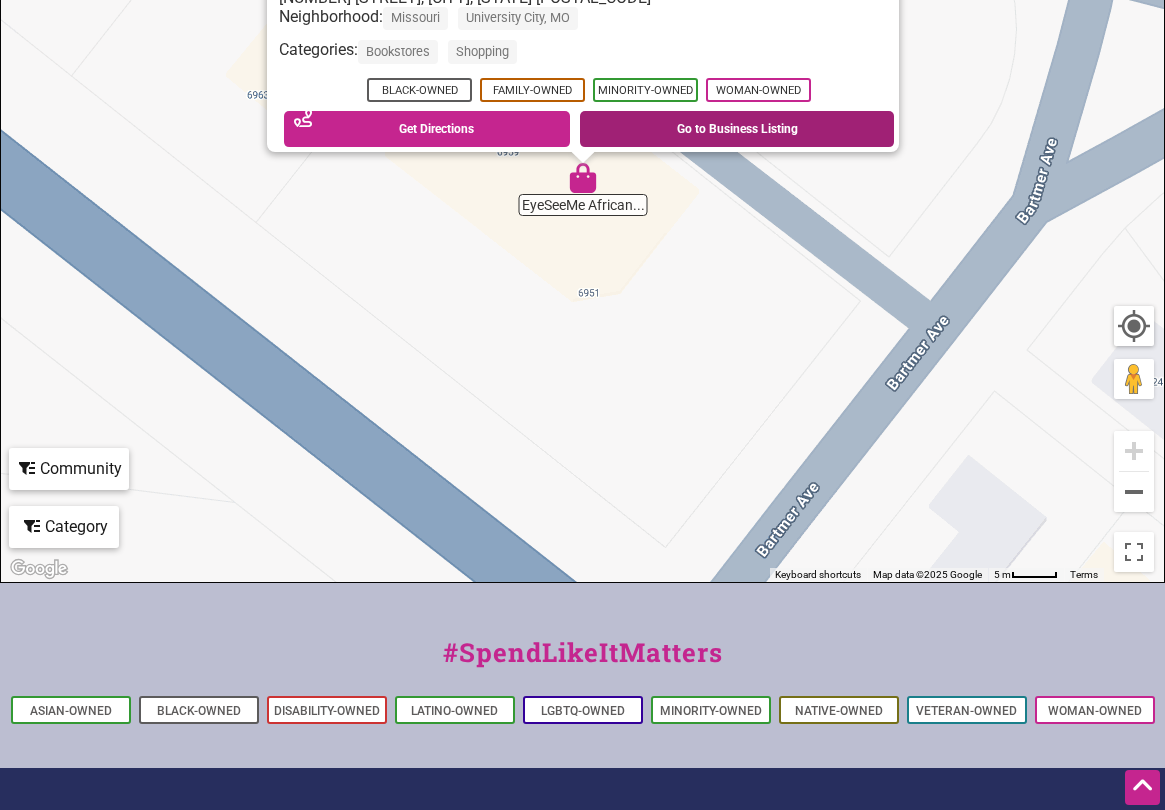 click on "Go to Business Listing" at bounding box center [737, 129] 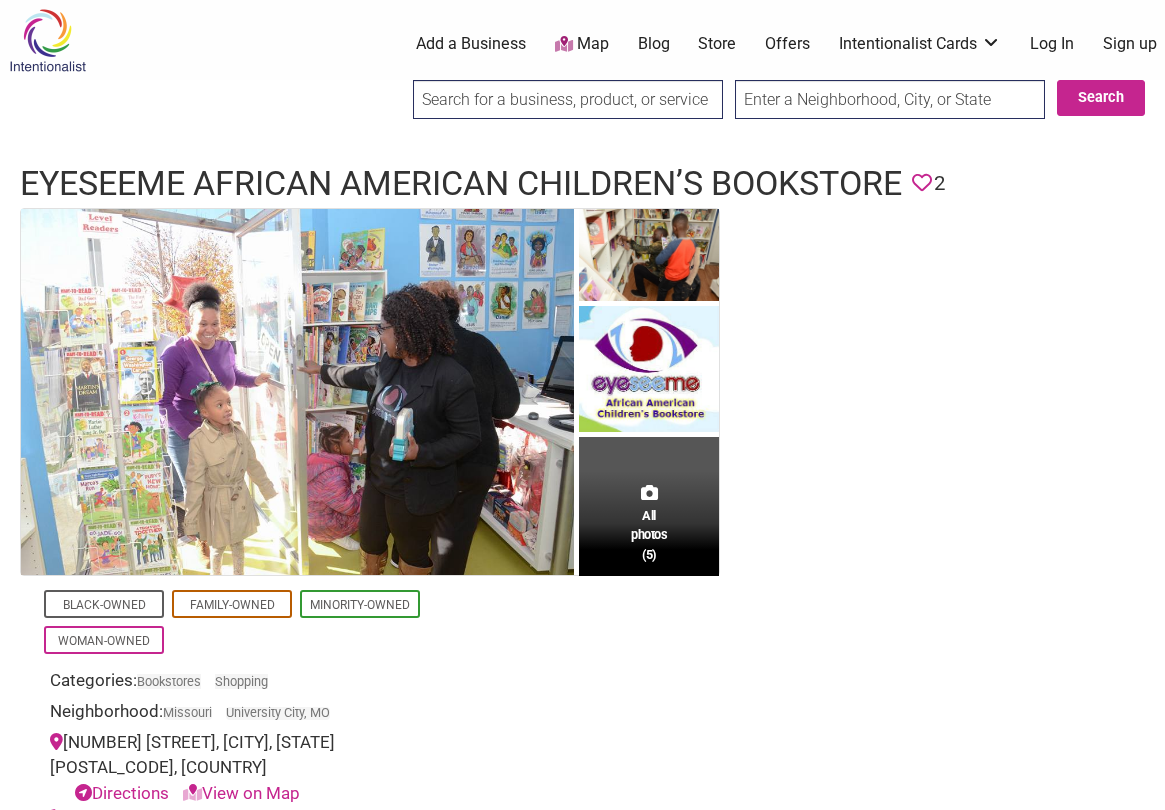 scroll, scrollTop: 0, scrollLeft: 0, axis: both 